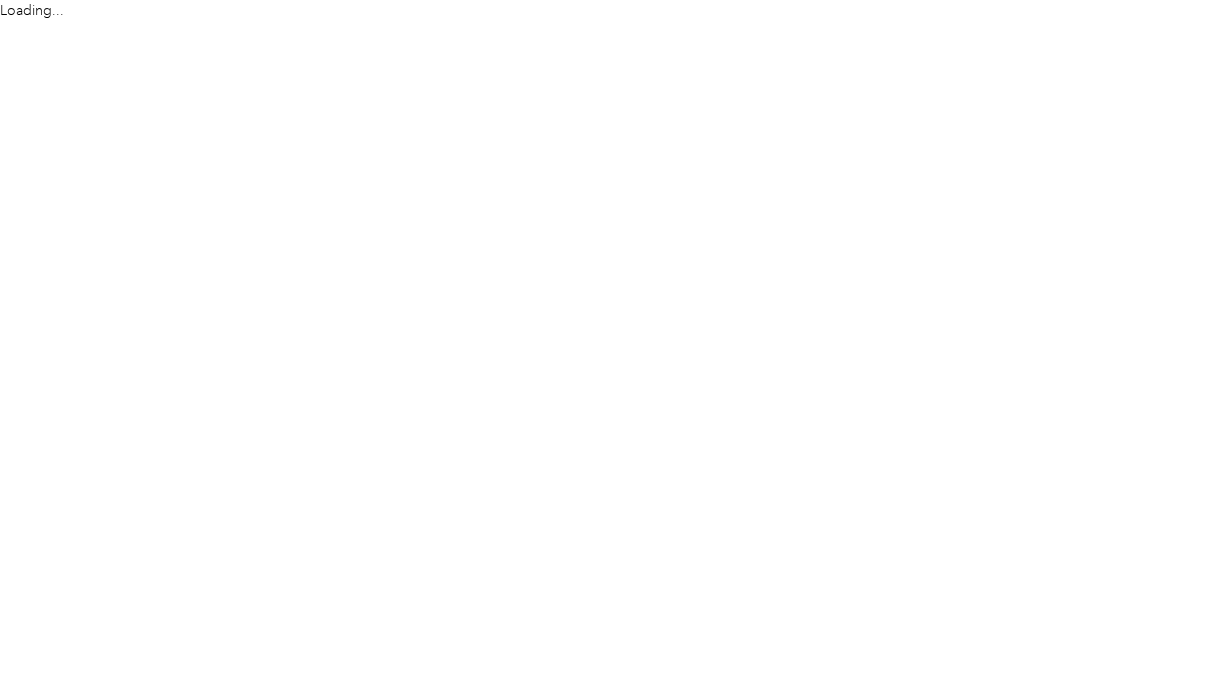 scroll, scrollTop: 0, scrollLeft: 0, axis: both 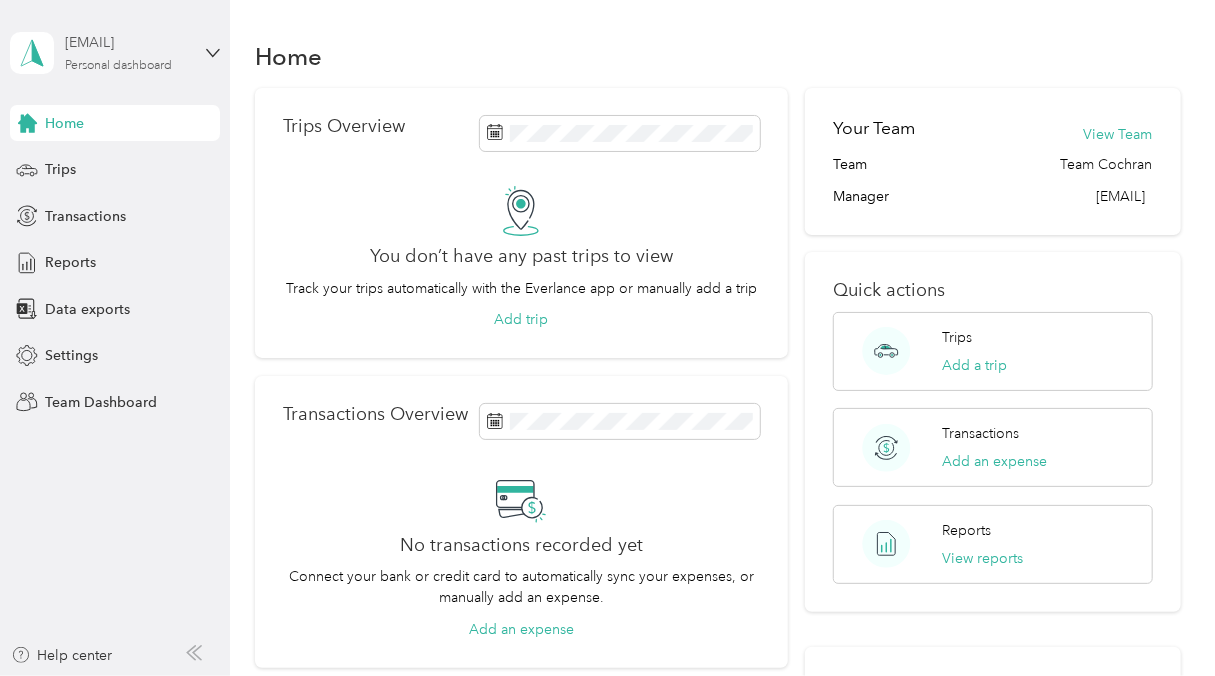 click on "Personal dashboard" at bounding box center (118, 66) 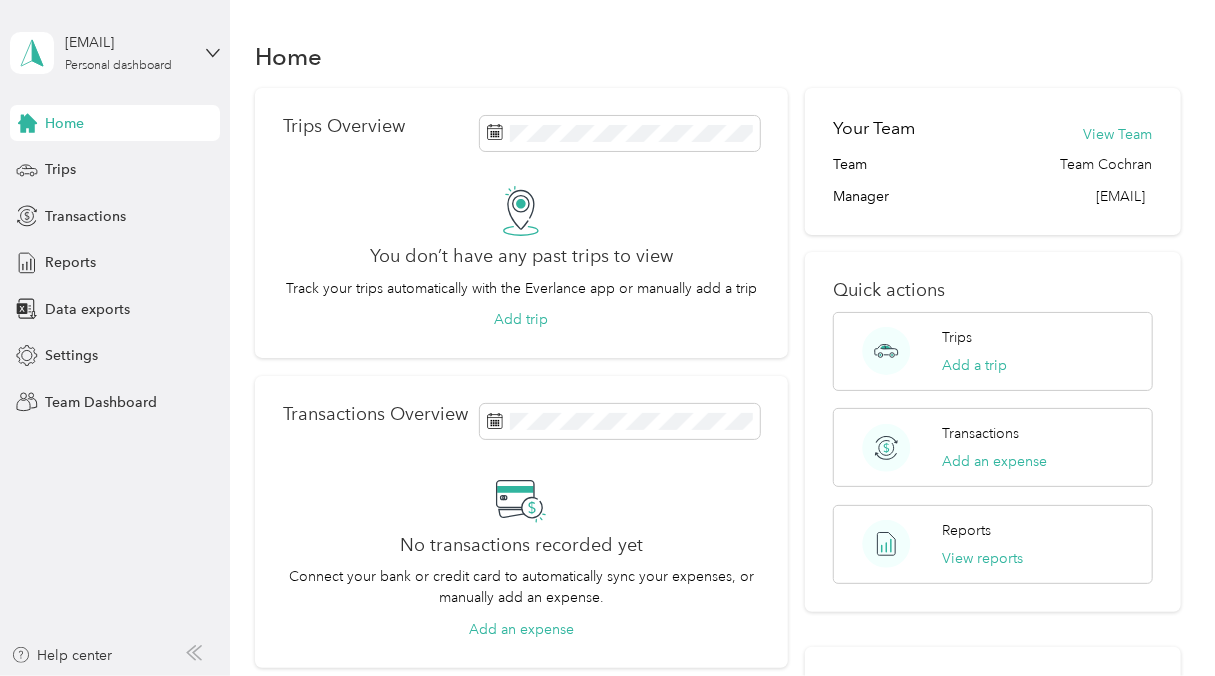 click on "Team dashboard" at bounding box center [81, 164] 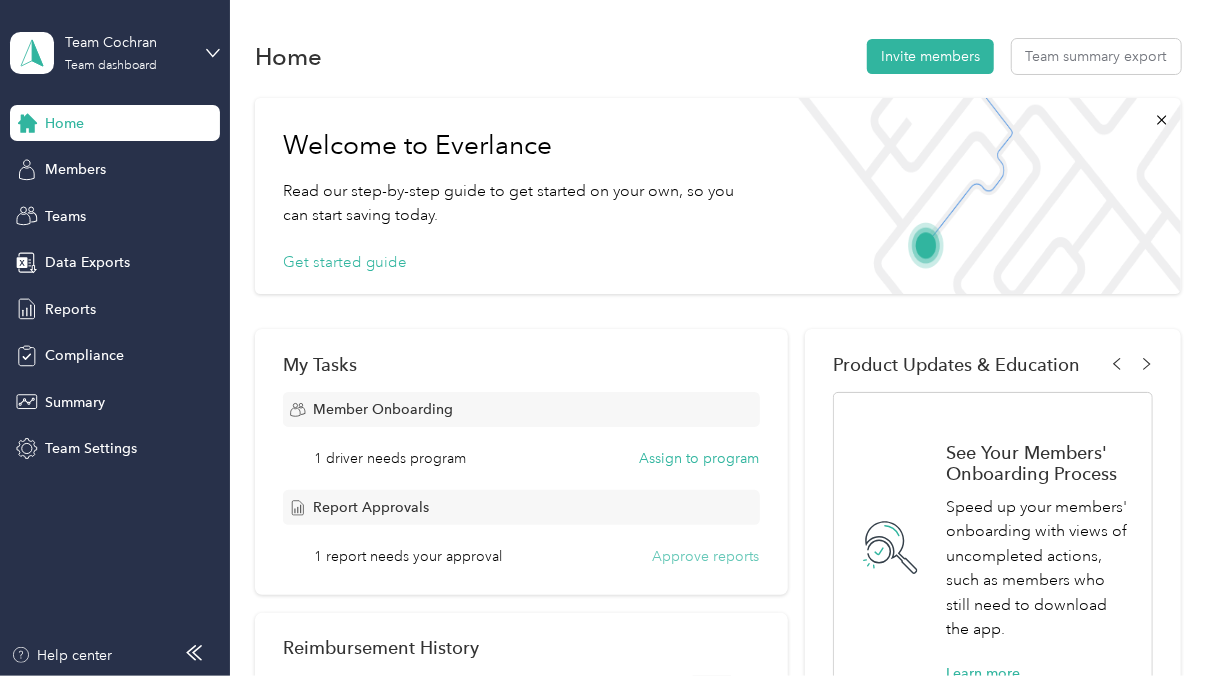 click on "Approve reports" at bounding box center [706, 556] 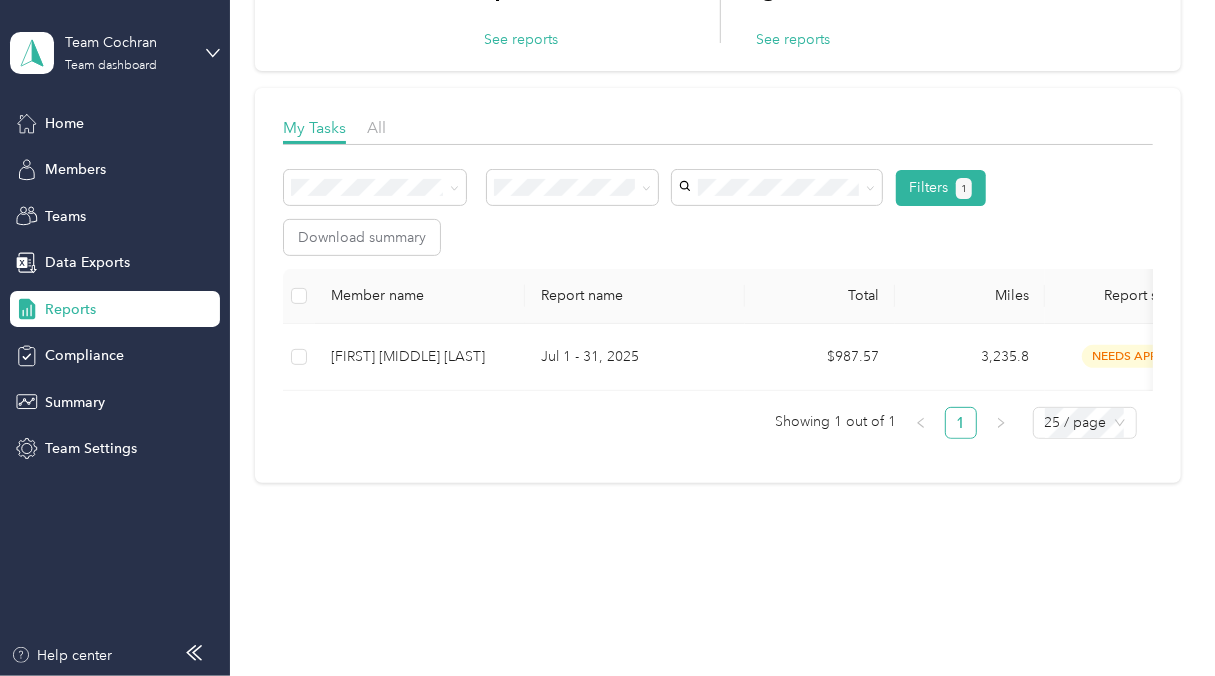 scroll, scrollTop: 206, scrollLeft: 0, axis: vertical 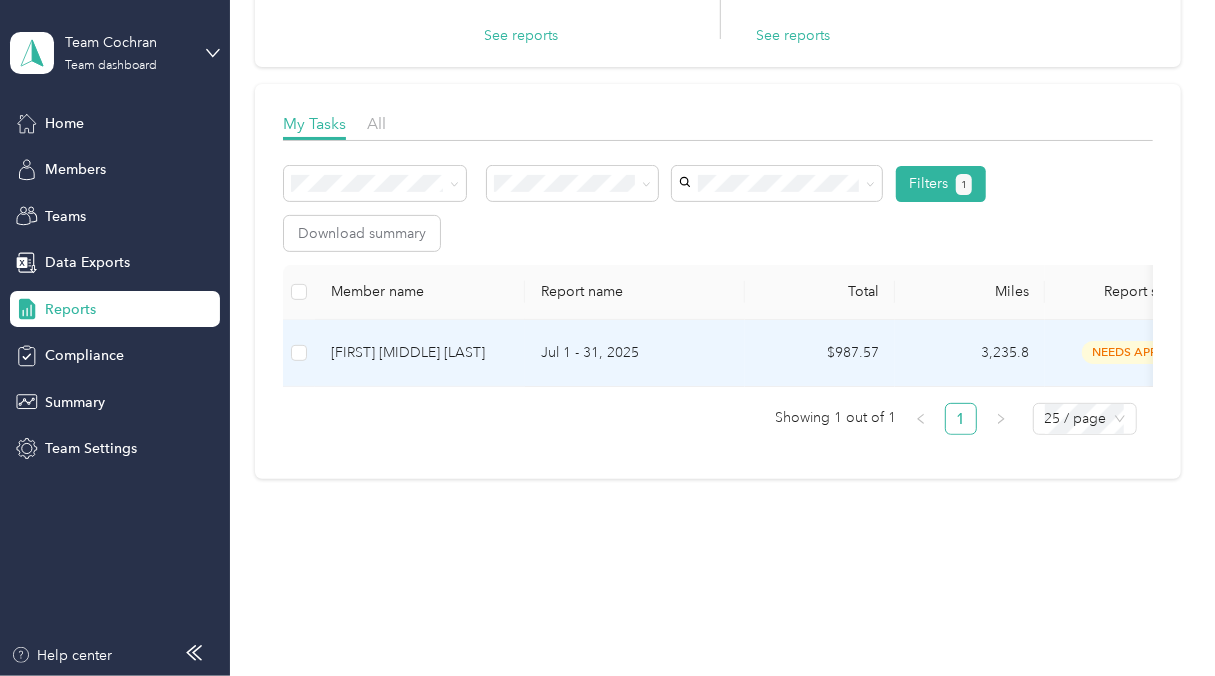 click on "[FIRST] [MIDDLE] [LAST]" at bounding box center (420, 353) 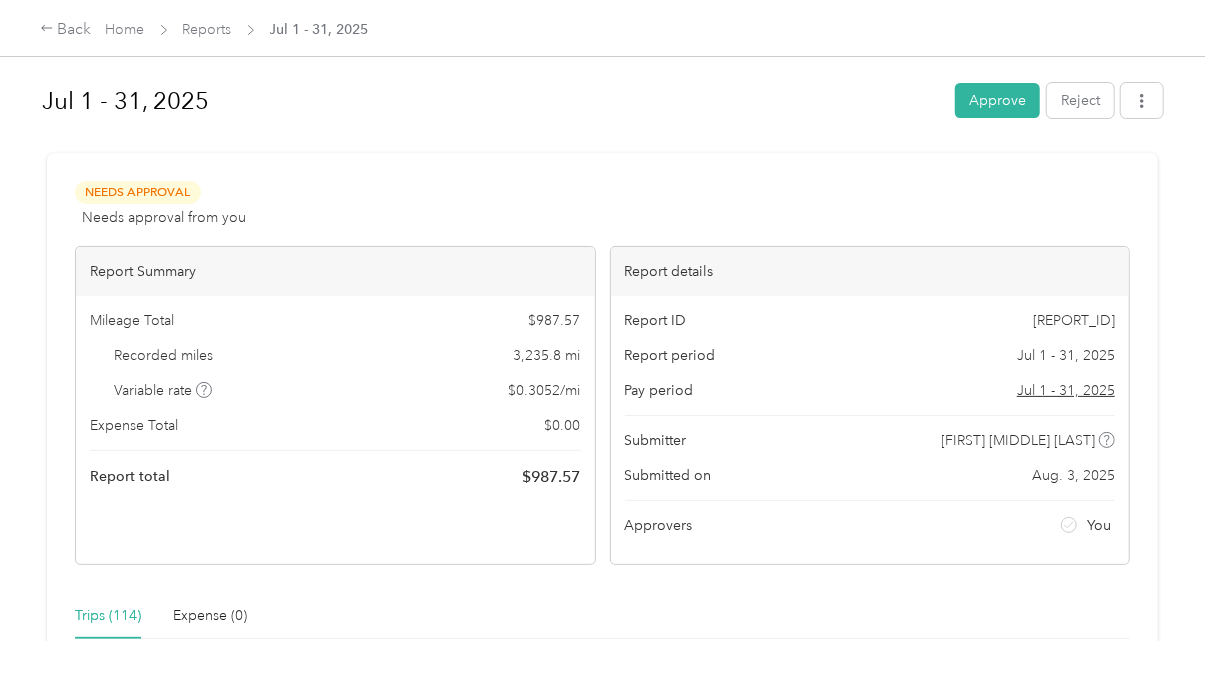 click on "Trips (114)" at bounding box center [108, 616] 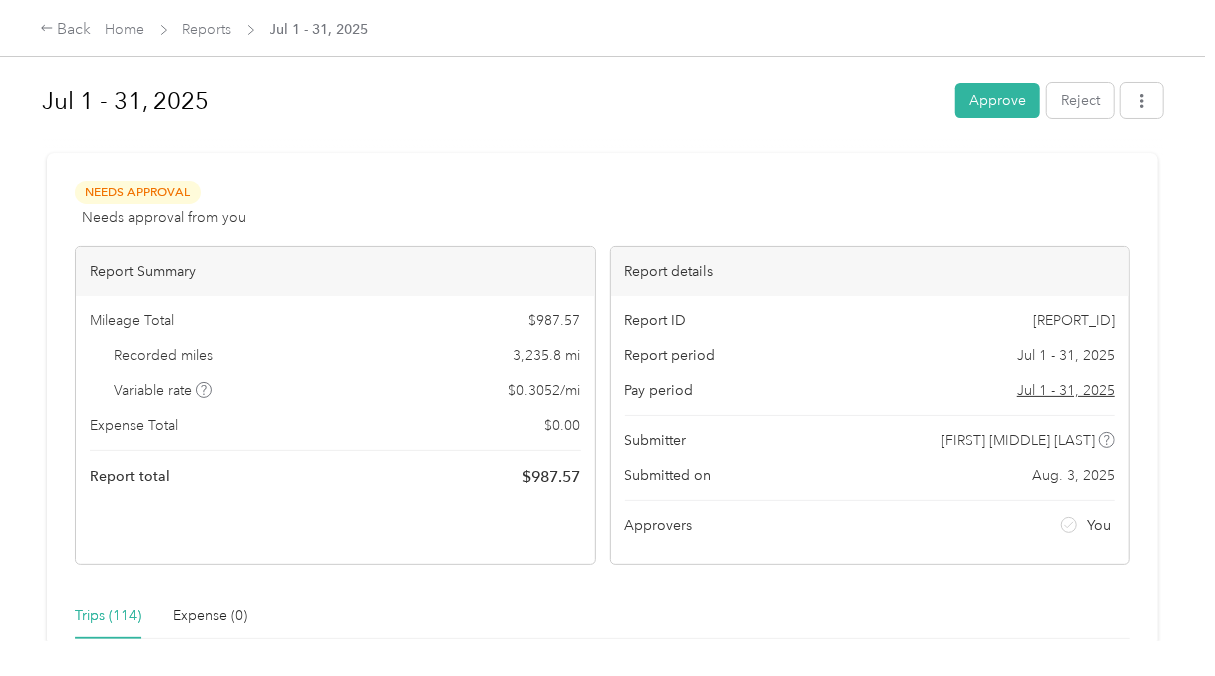 click on "Trips (114)" at bounding box center [108, 616] 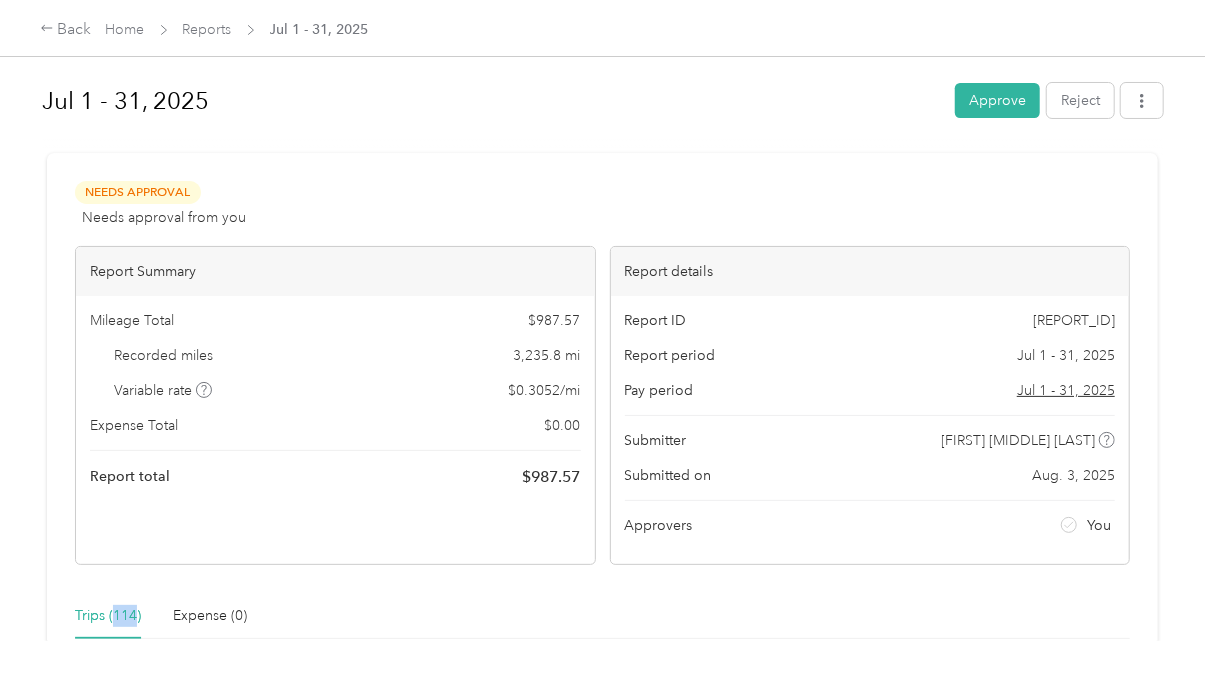 click on "Trips (114)" at bounding box center (108, 616) 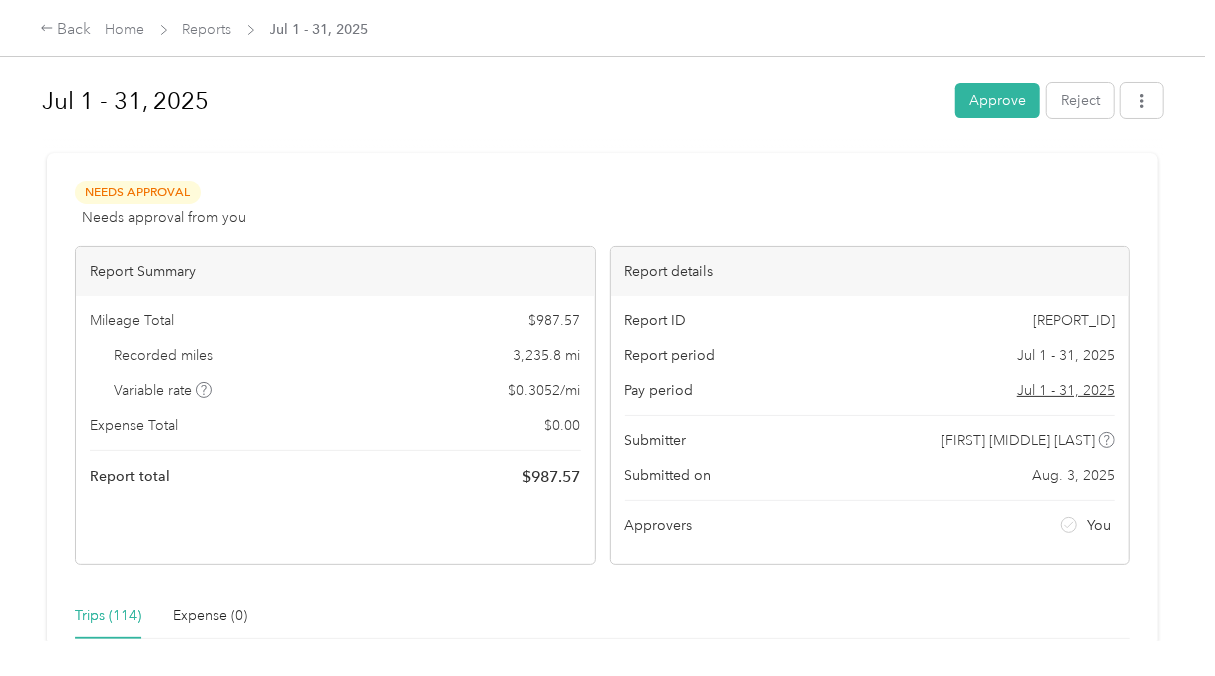 drag, startPoint x: 111, startPoint y: 618, endPoint x: 320, endPoint y: 564, distance: 215.86339 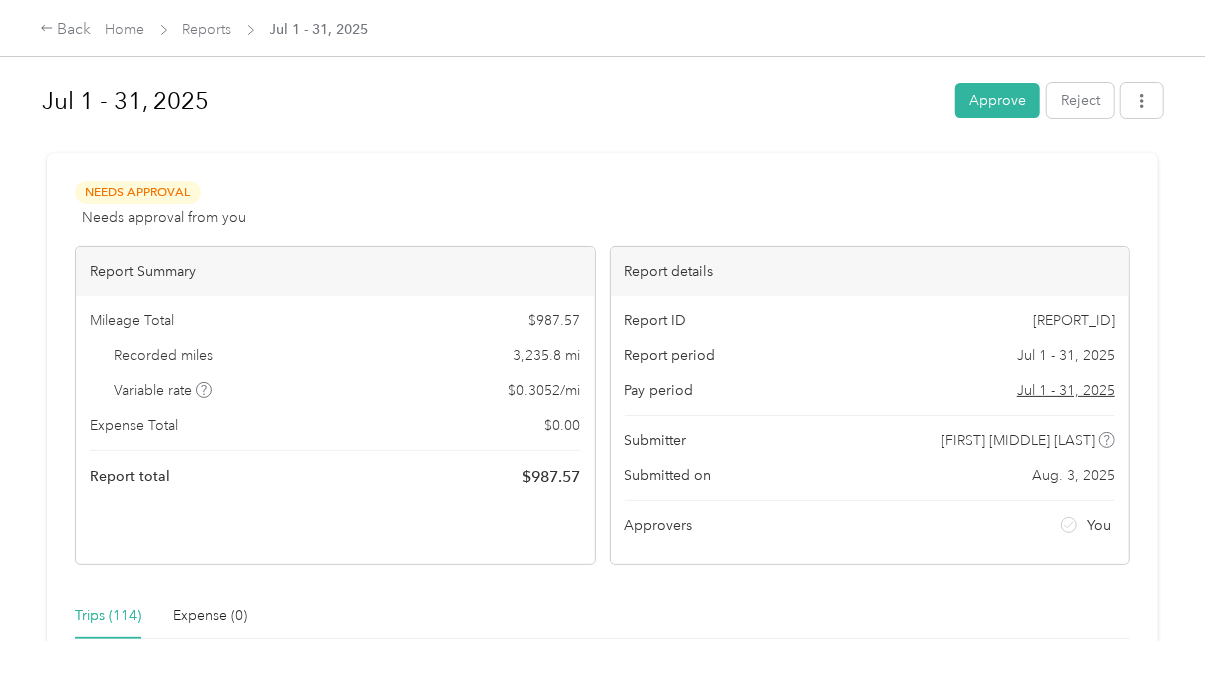 click on "Trips (114)" at bounding box center (108, 616) 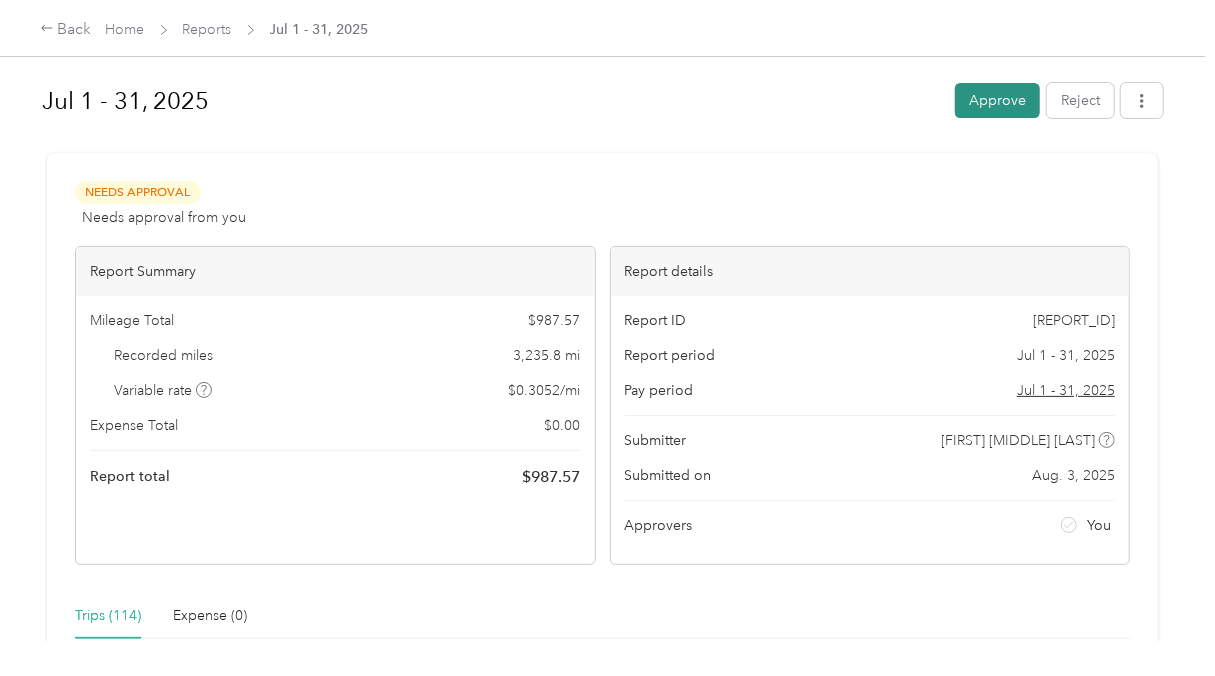 click on "Approve" at bounding box center (997, 100) 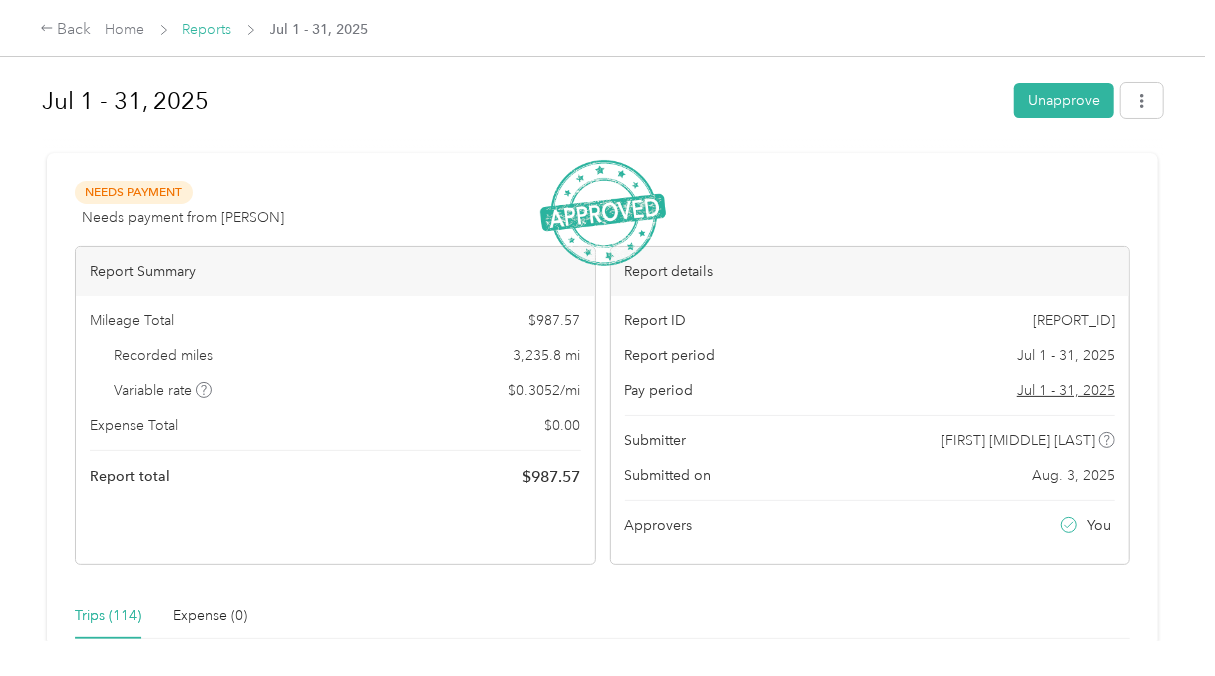 click on "Reports" at bounding box center [207, 29] 